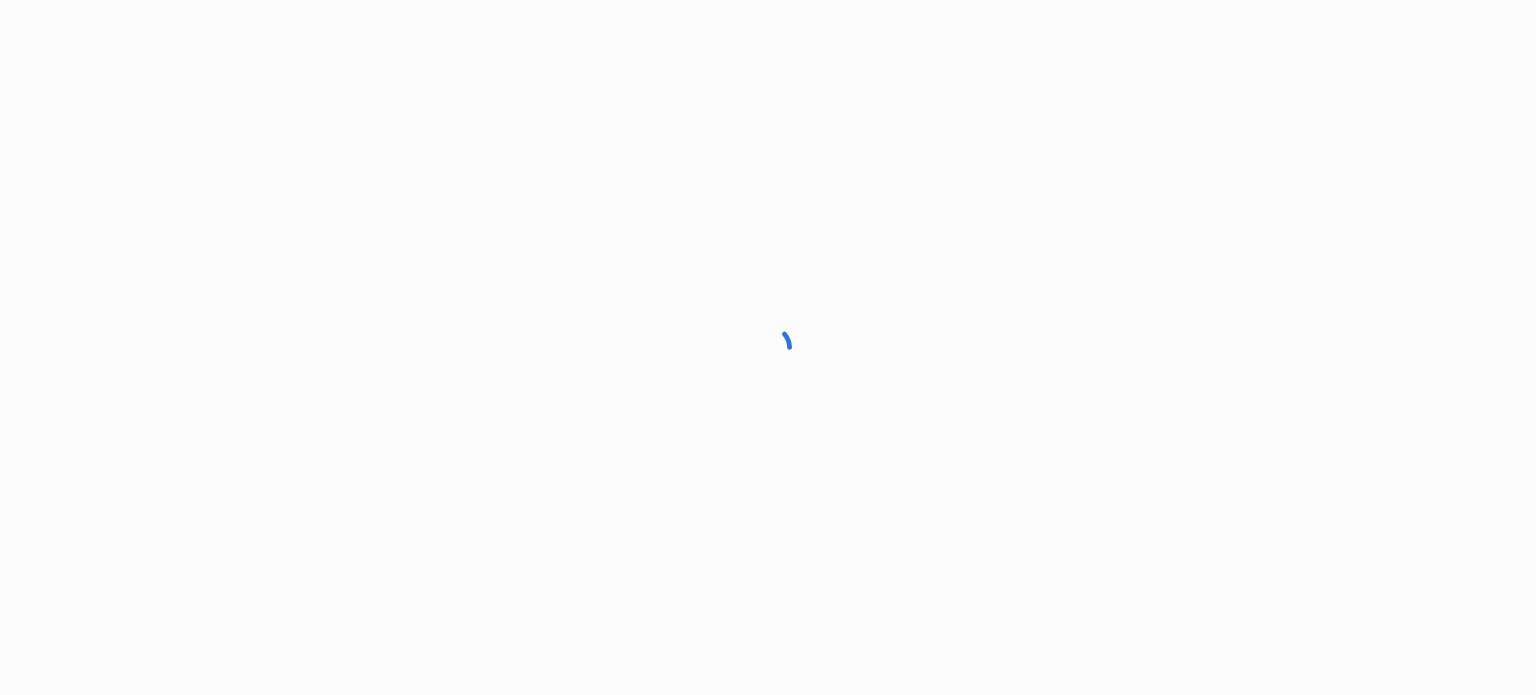 scroll, scrollTop: 0, scrollLeft: 0, axis: both 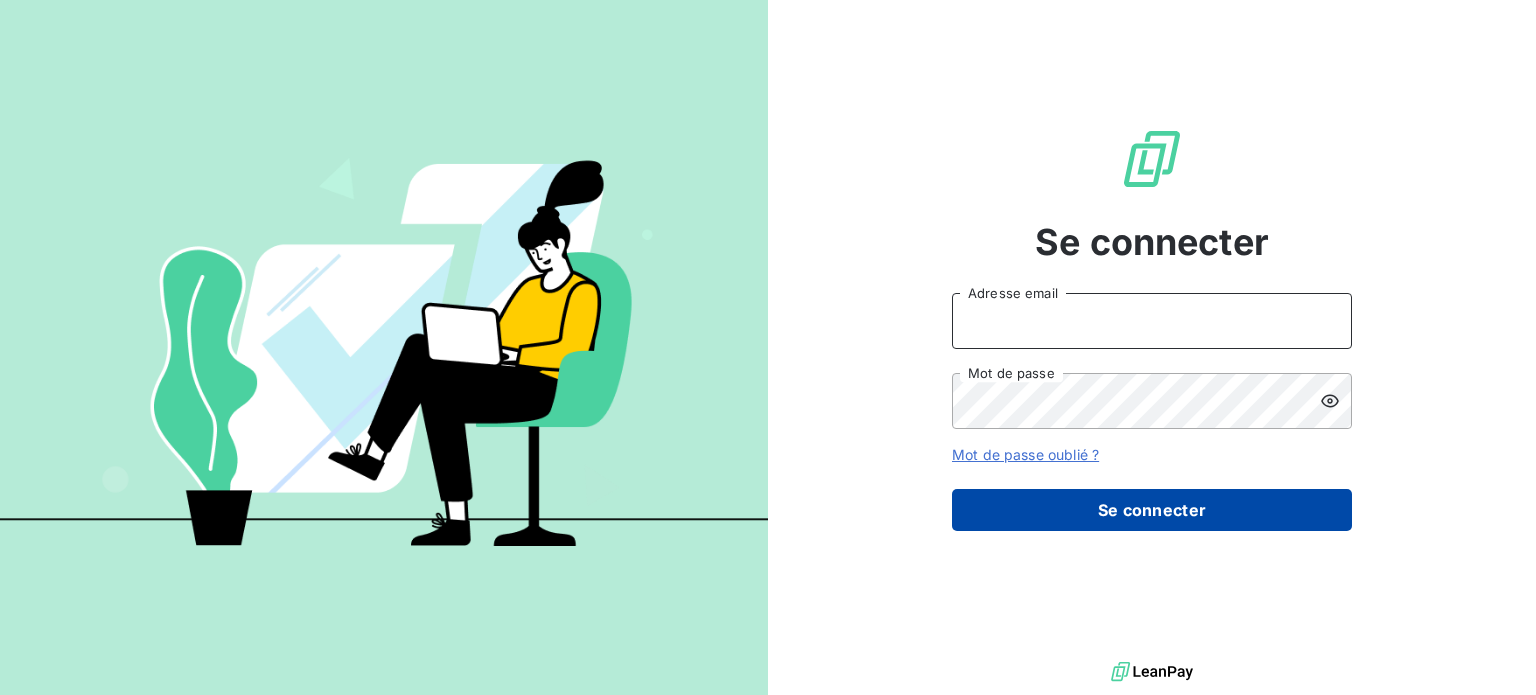 type on "[EMAIL_ADDRESS][DOMAIN_NAME]" 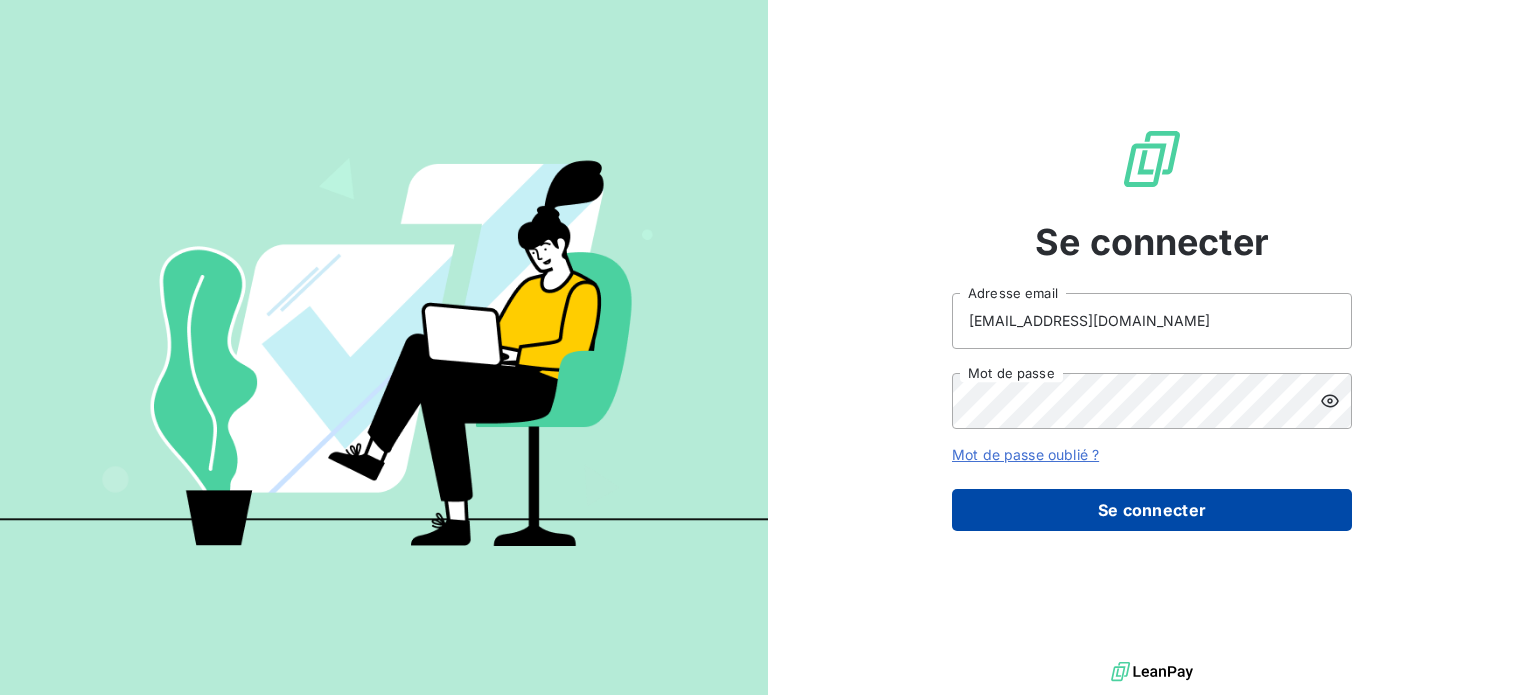 click on "Se connecter" at bounding box center (1152, 510) 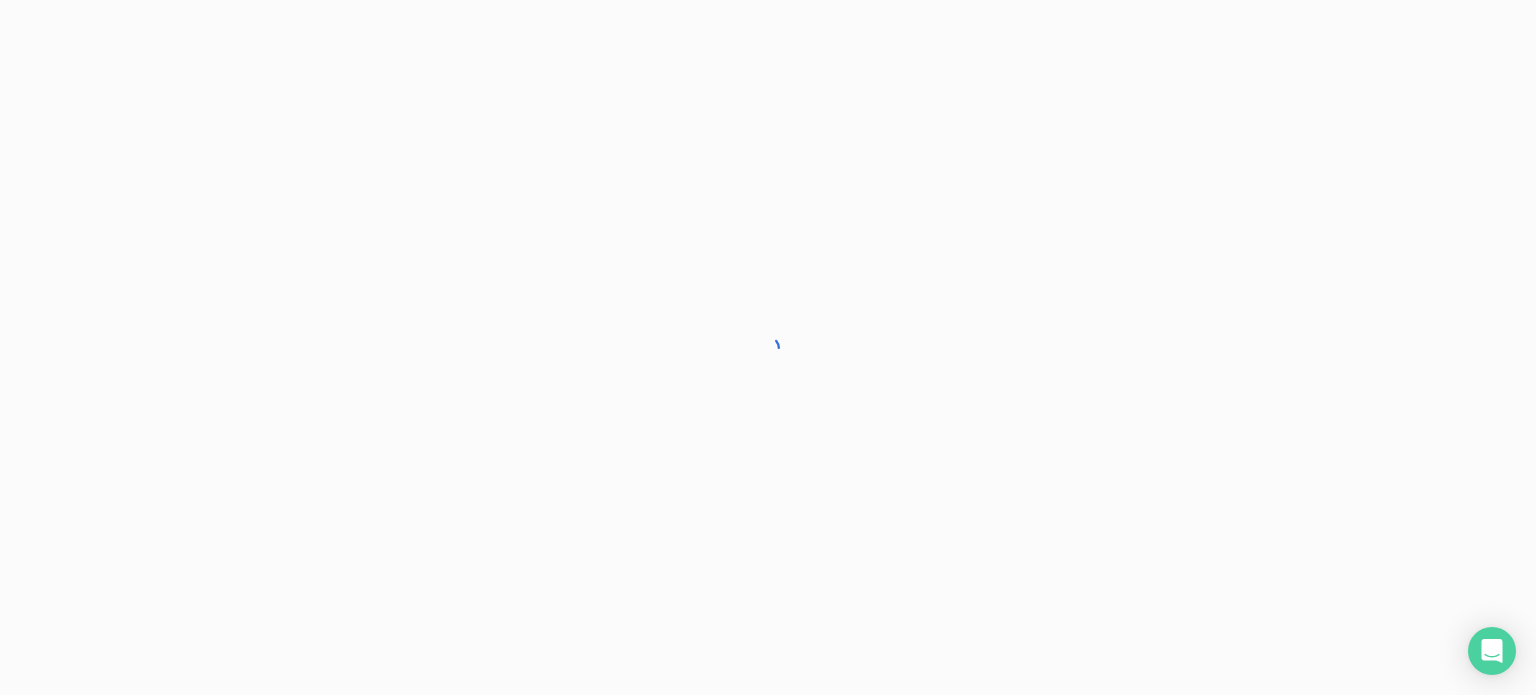 scroll, scrollTop: 0, scrollLeft: 0, axis: both 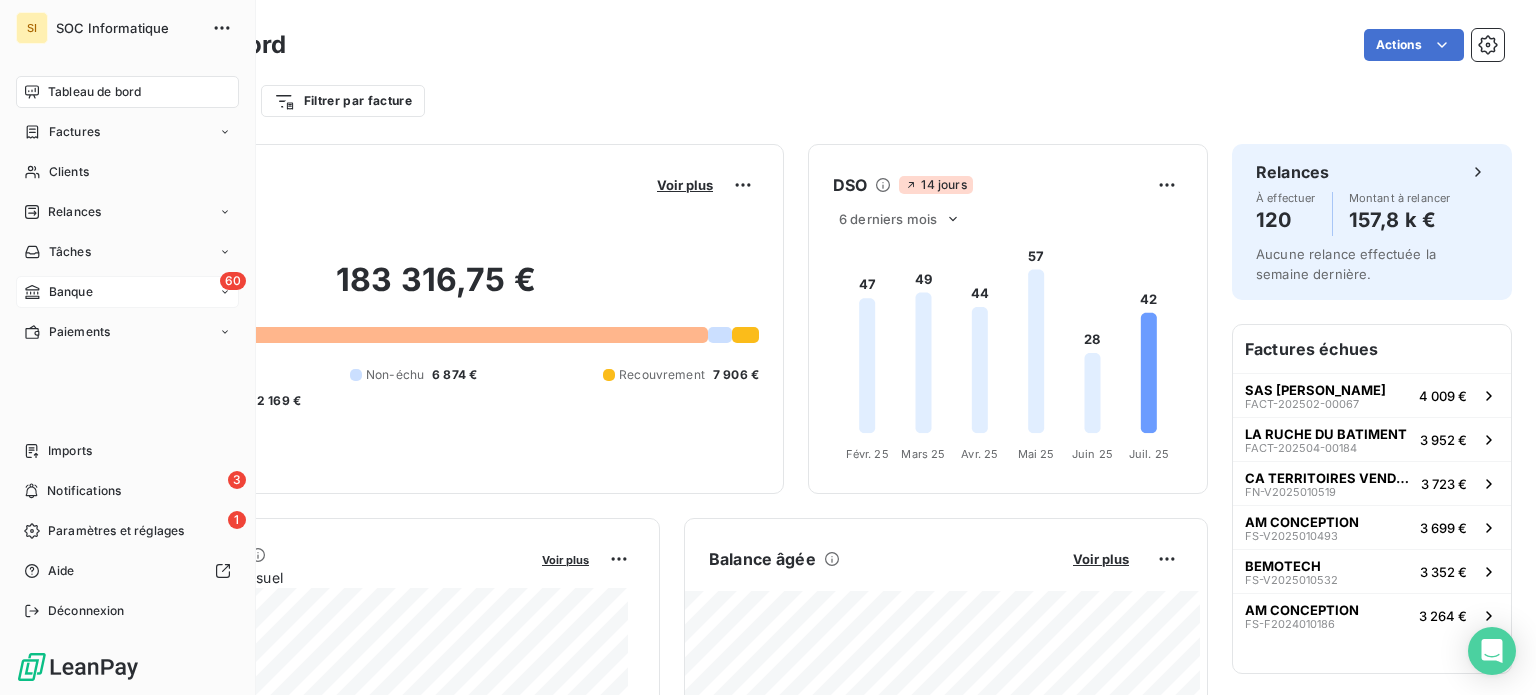 click on "60 Banque" at bounding box center [127, 292] 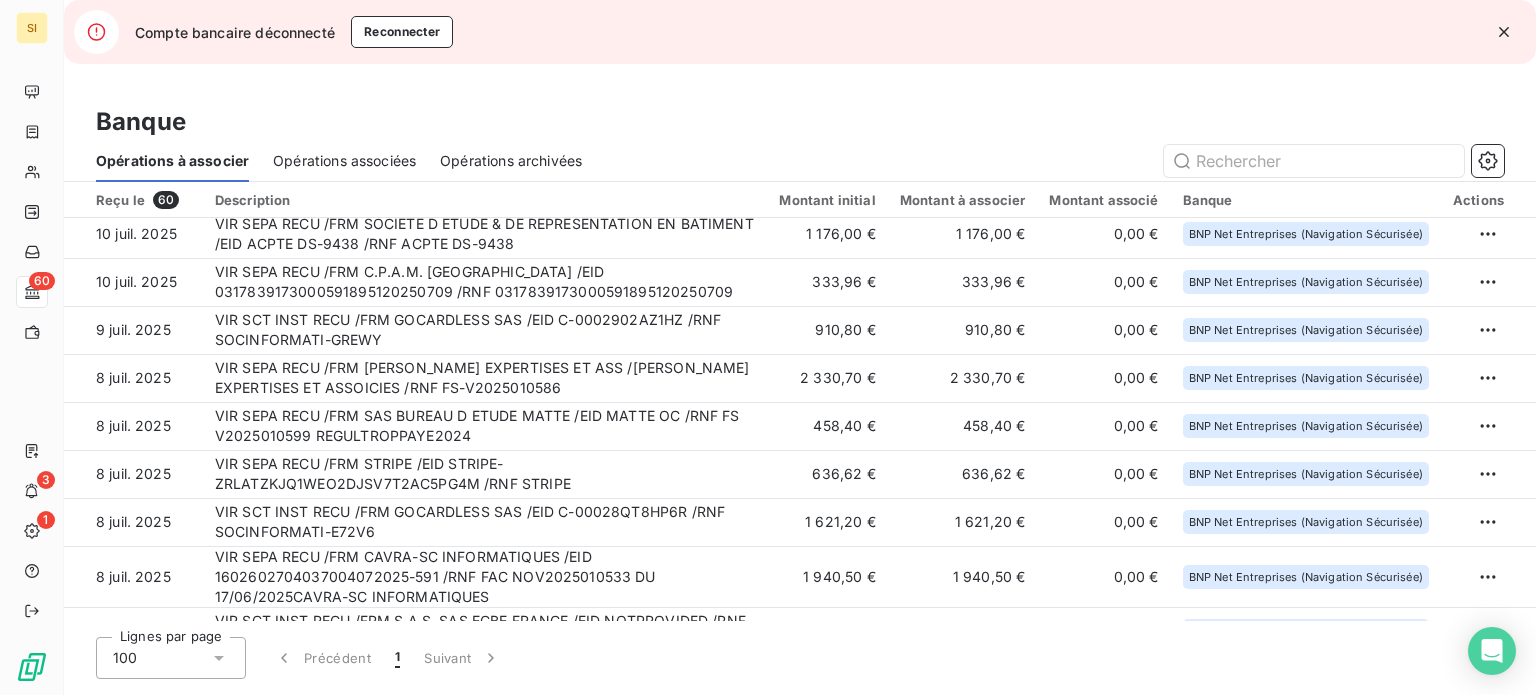 scroll, scrollTop: 0, scrollLeft: 0, axis: both 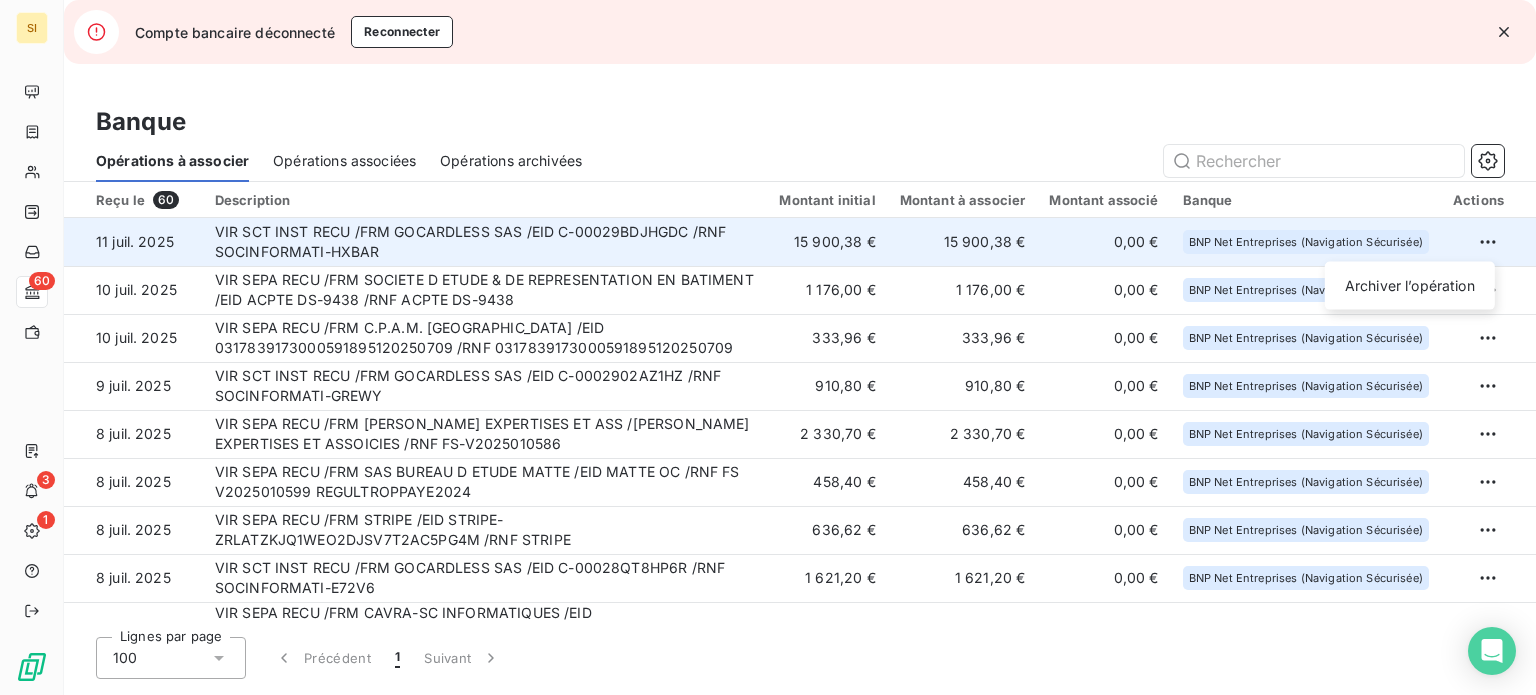 click on "SI 60 3 1 Compte bancaire déconnecté Reconnecter Banque Opérations à associer Opérations associées Opérations archivées Reçu le 60 Description Montant initial Montant à associer Montant associé Banque Actions 11 juil. 2025 VIR SCT INST RECU /FRM GOCARDLESS SAS /EID C-00029BDJHGDC /RNF SOCINFORMATI-HXBAR 15 900,38 € 15 900,38 € 0,00 € BNP Net Entreprises (Navigation Sécurisée) Archiver l’opération 10 juil. 2025 VIR SEPA RECU /FRM SOCIETE D ETUDE & DE REPRESENTATION EN BATIMENT /EID ACPTE DS-9438 /RNF ACPTE DS-9438 1 176,00 € 1 176,00 € 0,00 € BNP Net Entreprises (Navigation Sécurisée) 10 juil. 2025 VIR SEPA RECU /FRM C.P.A.M. [GEOGRAPHIC_DATA] /EID 0317839173000591895120250709 /RNF 0317839173000591895120250709 333,96 € 333,96 € 0,00 € BNP Net Entreprises (Navigation Sécurisée) 9 juil. 2025 VIR SCT INST RECU /FRM GOCARDLESS SAS /EID C-0002902AZ1HZ /RNF SOCINFORMATI-GREWY 910,80 € 910,80 € 0,00 € BNP Net Entreprises (Navigation Sécurisée) 100 1" at bounding box center (768, 347) 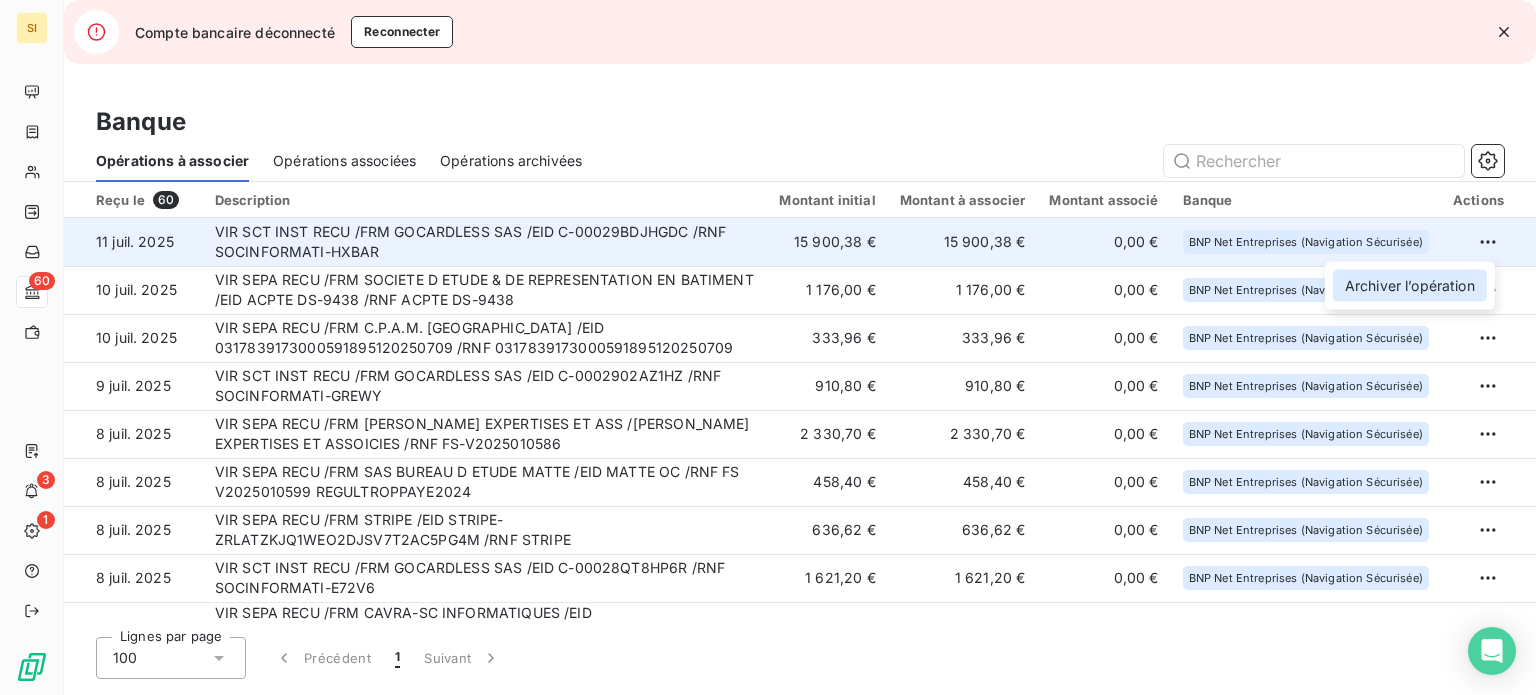 click on "Archiver l’opération" at bounding box center [1410, 286] 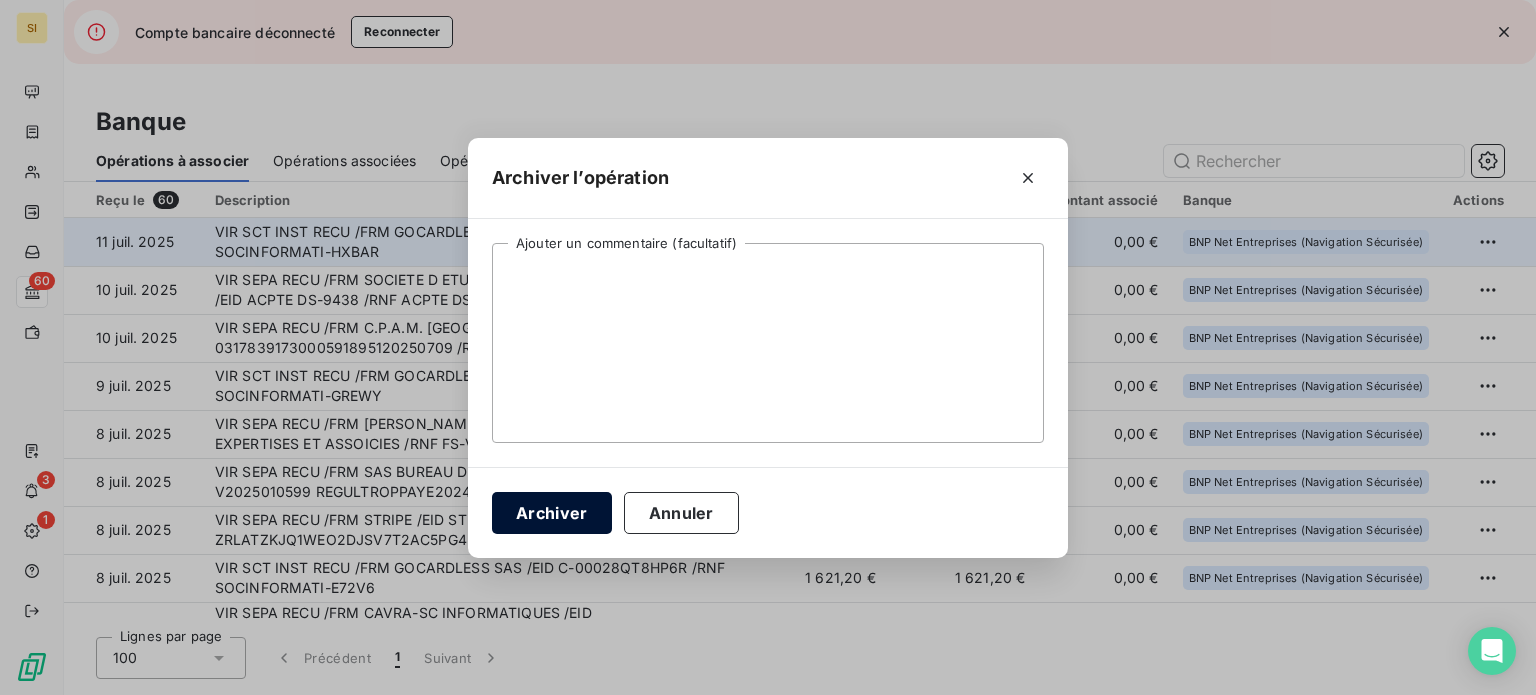 click on "Archiver" at bounding box center [552, 513] 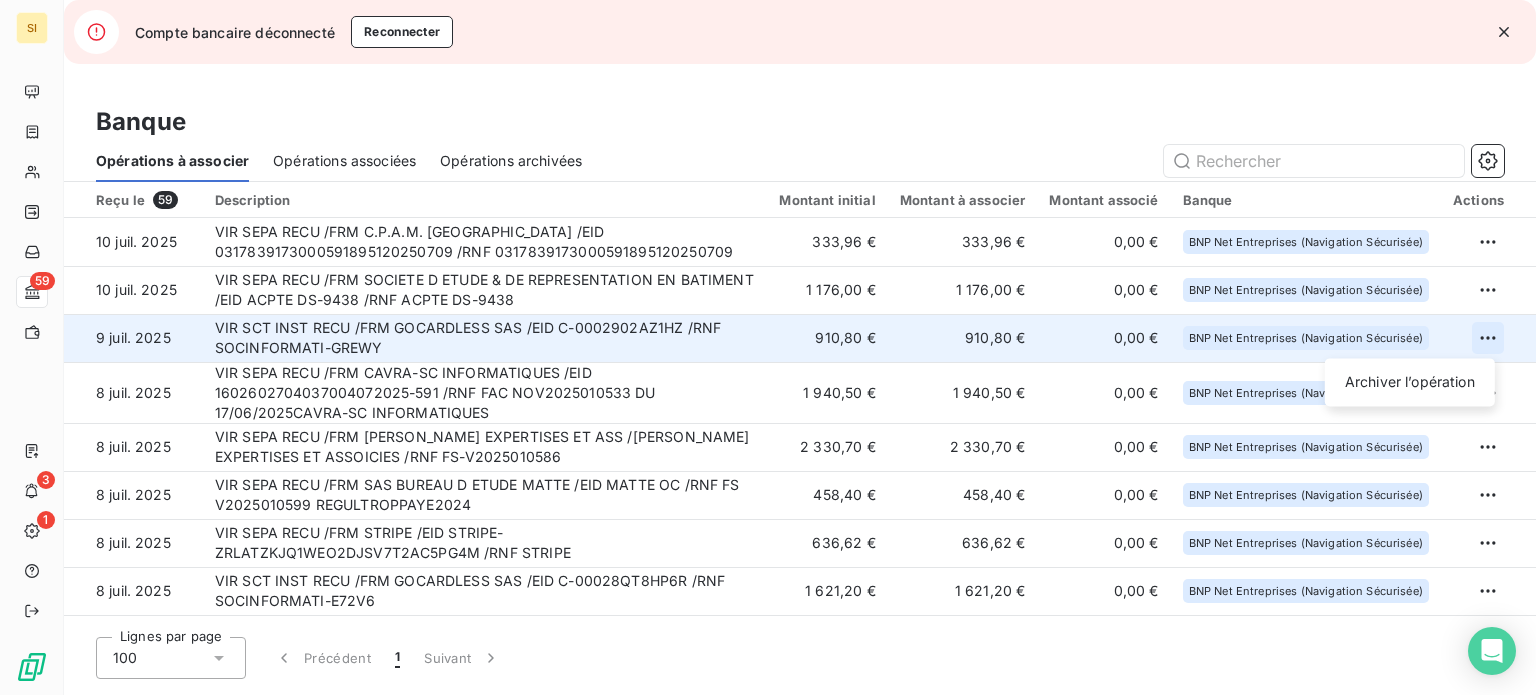 click on "SI 59 3 1 Compte bancaire déconnecté Reconnecter Banque Opérations à associer Opérations associées Opérations archivées Reçu le 59 Description Montant initial Montant à associer Montant associé Banque Actions 10 juil. 2025 VIR SEPA RECU /FRM C.P.A.M. [GEOGRAPHIC_DATA] /EID 0317839173000591895120250709 /RNF 0317839173000591895120250709 333,96 € 333,96 € 0,00 € BNP Net Entreprises (Navigation Sécurisée) 10 juil. 2025 VIR SEPA RECU /FRM SOCIETE D ETUDE & DE REPRESENTATION EN BATIMENT /EID ACPTE DS-9438 /RNF ACPTE DS-9438 1 176,00 € 1 176,00 € 0,00 € BNP Net Entreprises (Navigation Sécurisée) 9 juil. 2025 VIR SCT INST RECU /FRM GOCARDLESS SAS /EID C-0002902AZ1HZ /RNF SOCINFORMATI-GREWY 910,80 € 910,80 € 0,00 € BNP Net Entreprises (Navigation Sécurisée) Archiver l’opération 8 juil. 2025 VIR SEPA RECU /FRM CAVRA-SC INFORMATIQUES /EID 1602602704037004072025-591 /RNF FAC NOV2025010533 DU 17/06/2025CAVRA-SC INFORMATIQUES 1 940,50 € 1 940,50 € 0,00 € 100" at bounding box center (768, 347) 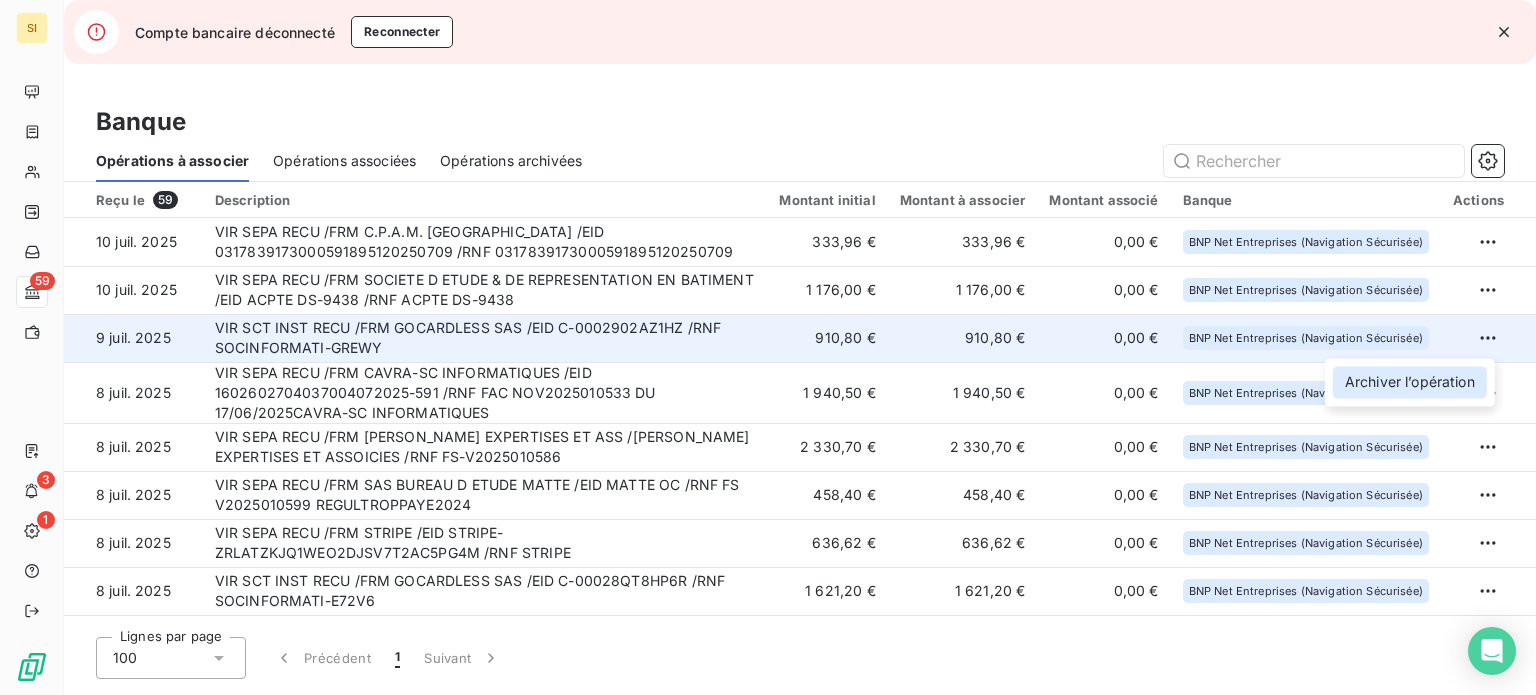 click on "Archiver l’opération" at bounding box center (1410, 382) 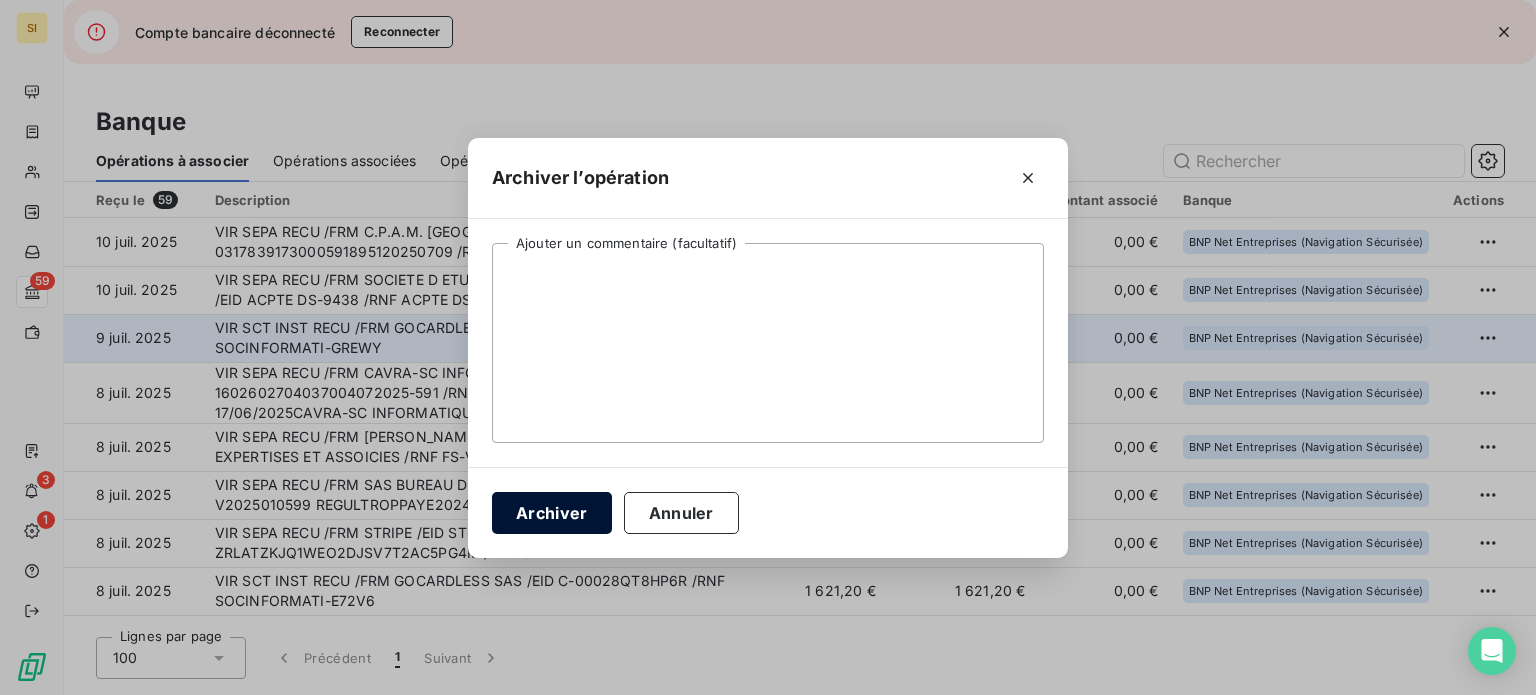 click on "Archiver" at bounding box center [552, 513] 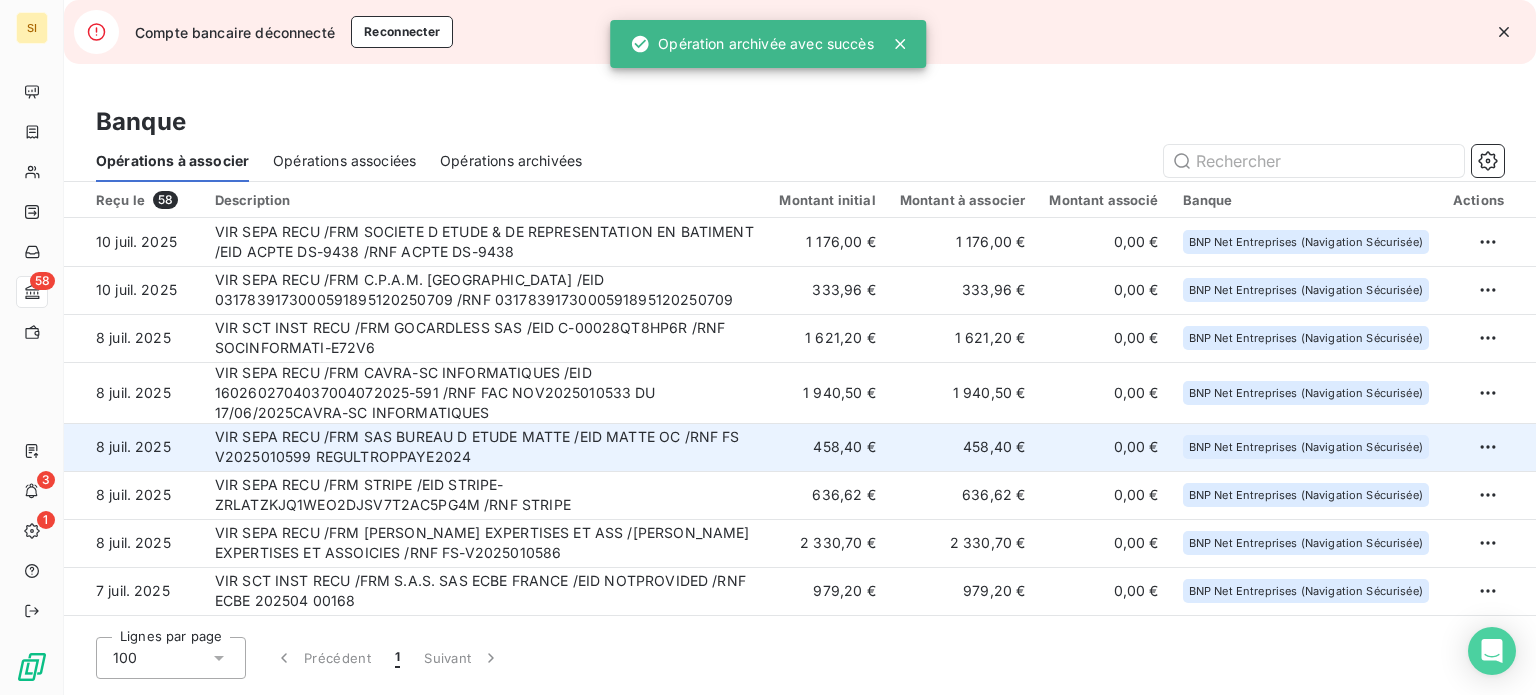 click on "VIR SEPA RECU /FRM SAS BUREAU D ETUDE MATTE /EID MATTE OC /RNF FS V2025010599 REGULTROPPAYE2024" at bounding box center [485, 447] 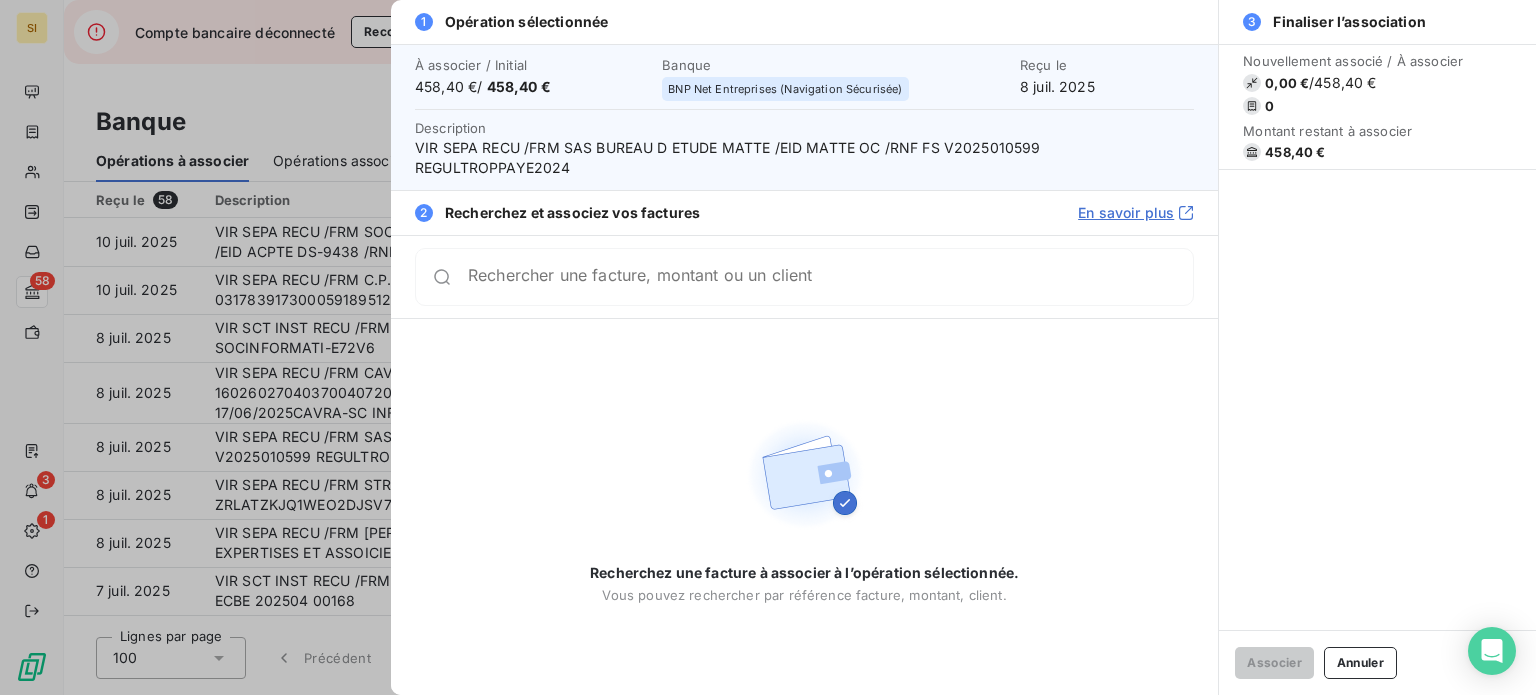 click on "Rechercher une facture, montant ou un client" at bounding box center [830, 277] 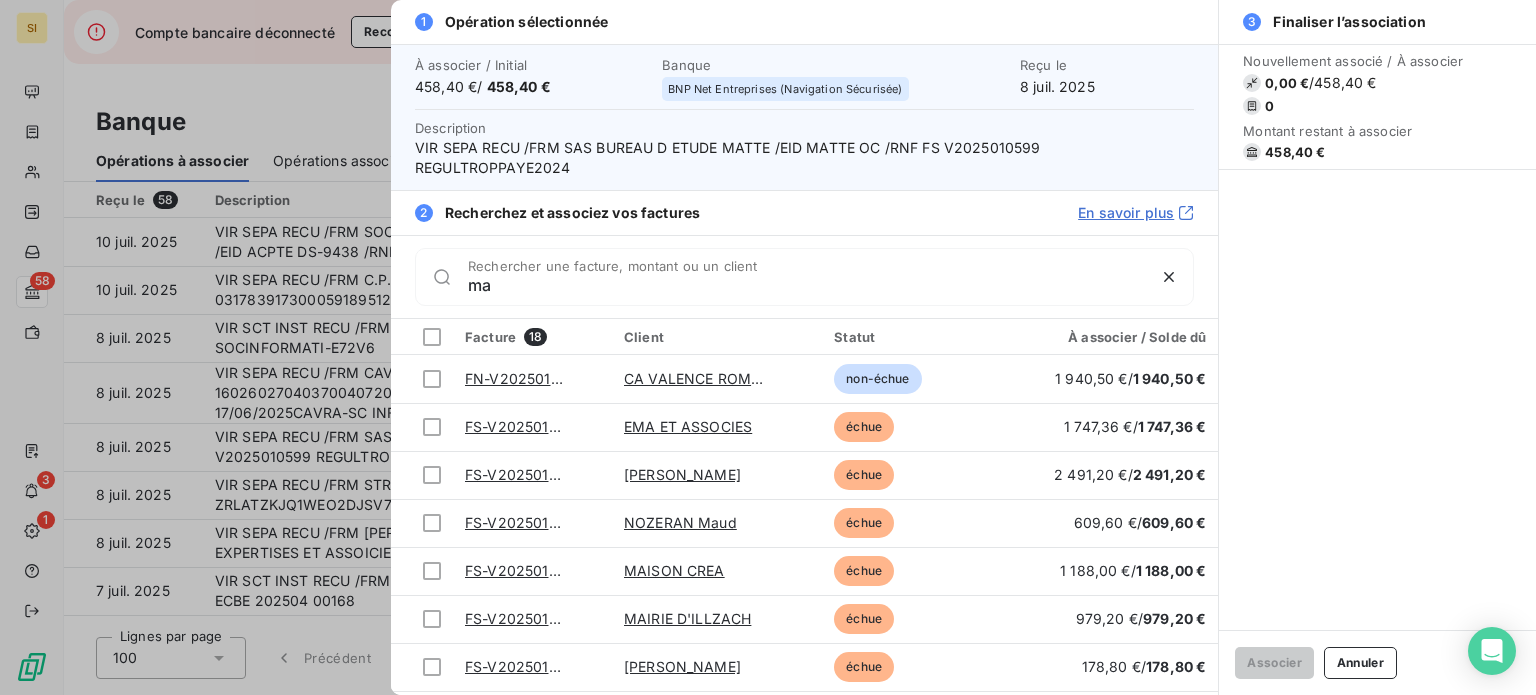 type on "m" 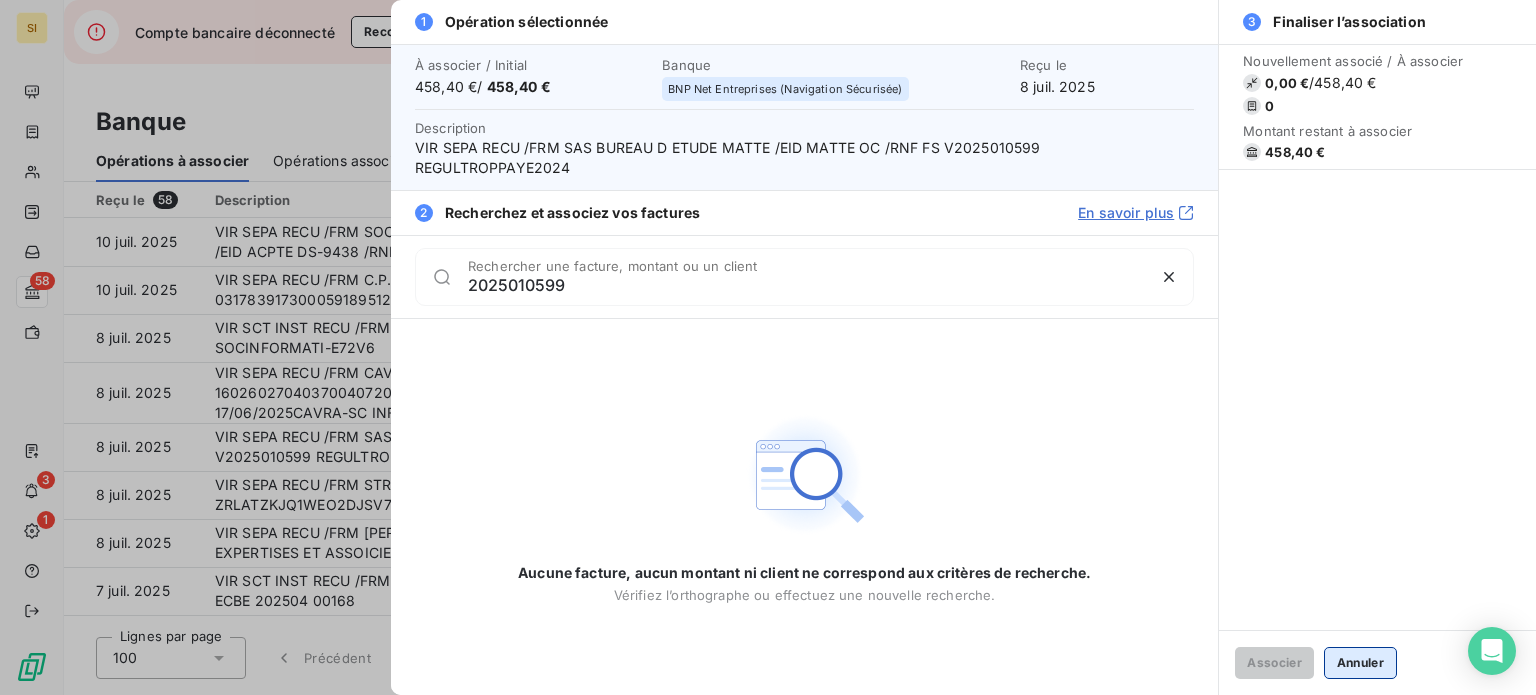 type on "2025010599" 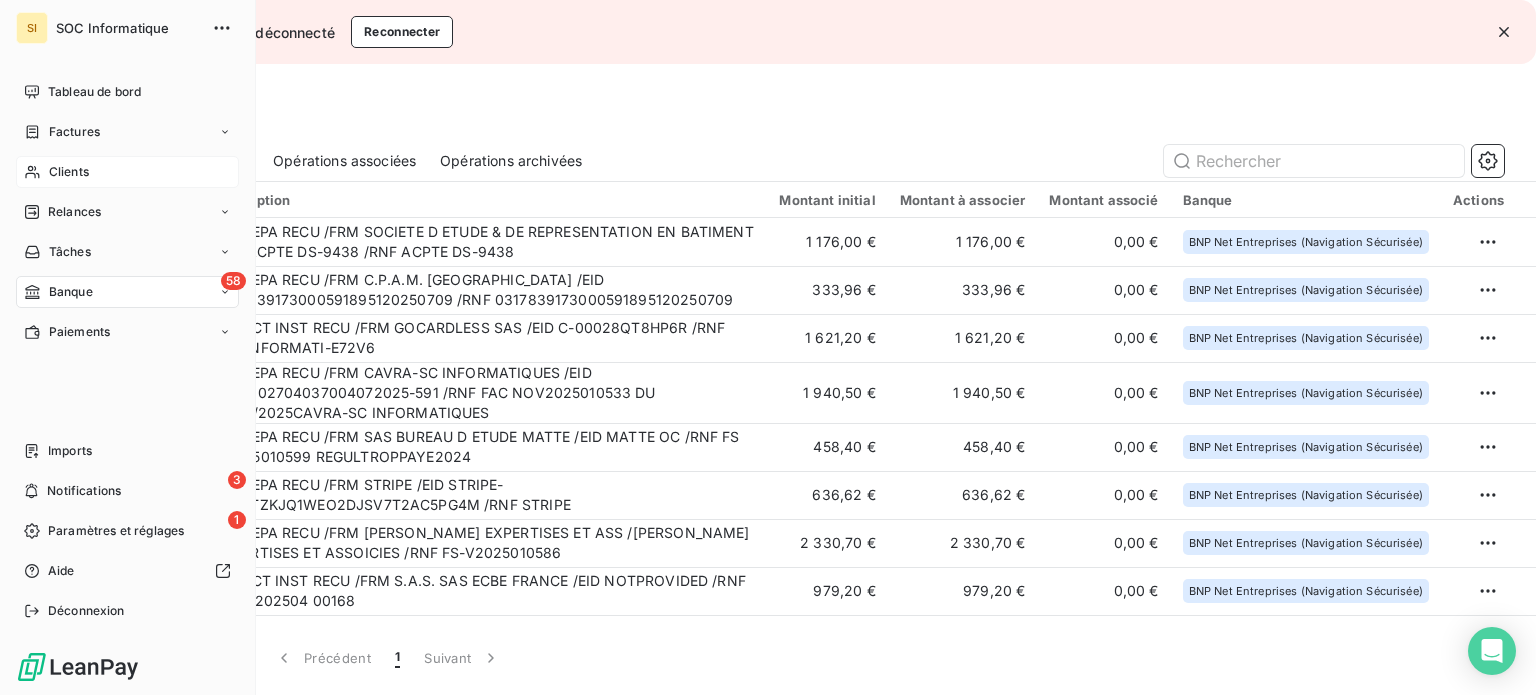 click 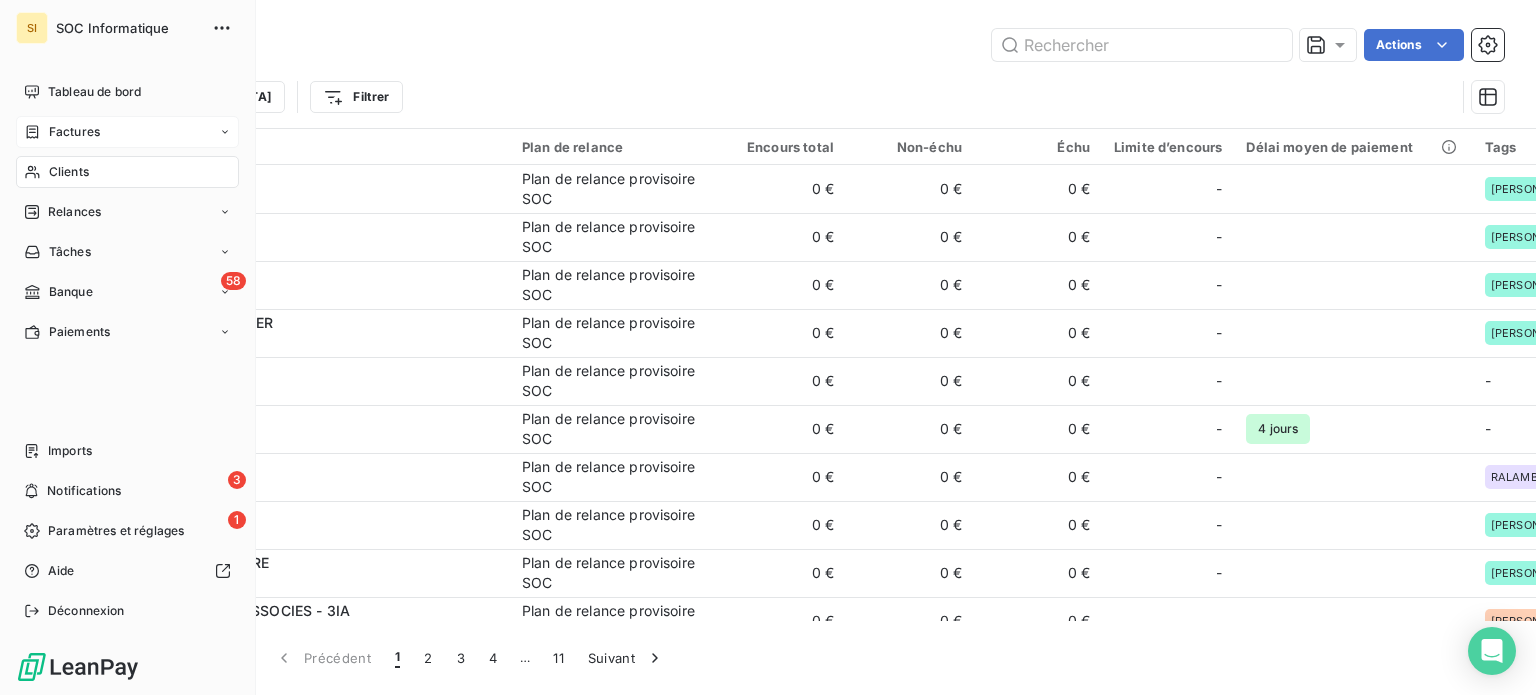 click on "Factures" at bounding box center (74, 132) 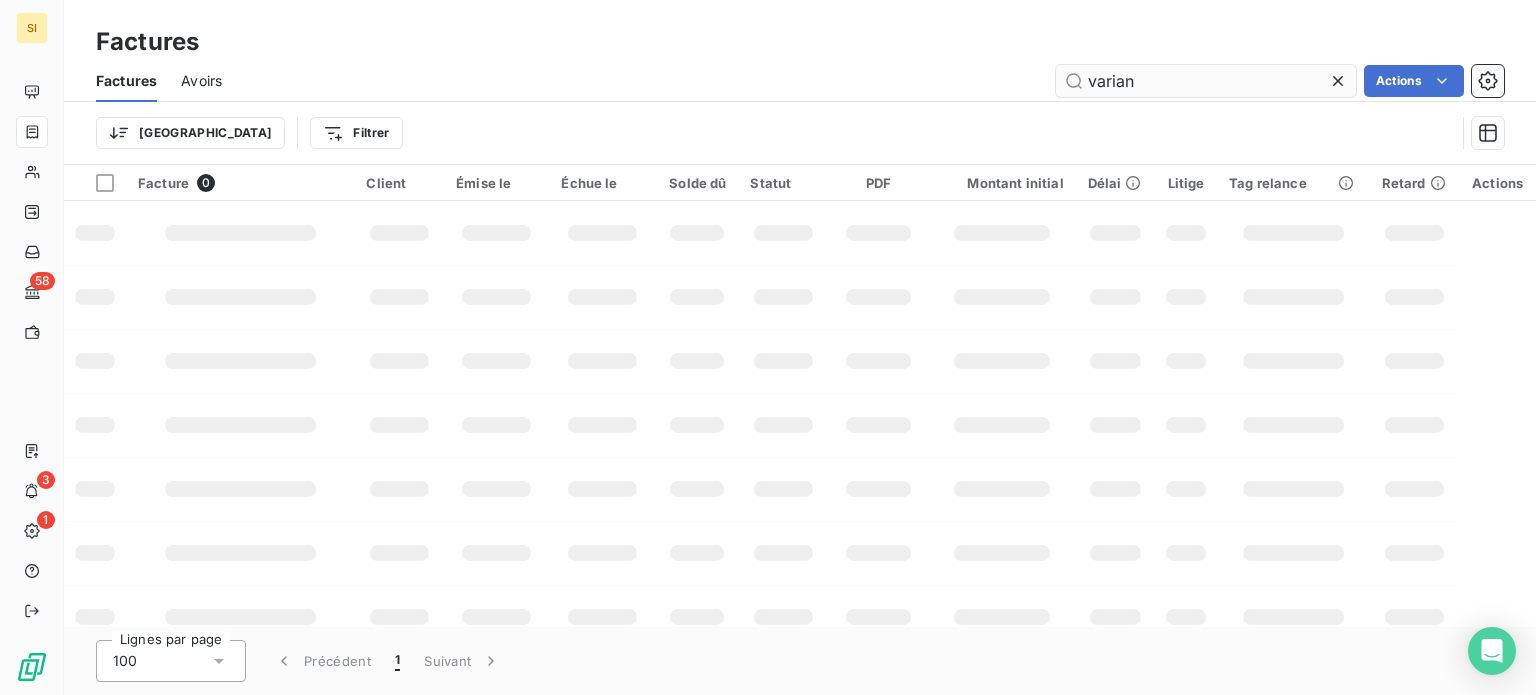 click on "varian" at bounding box center (1206, 81) 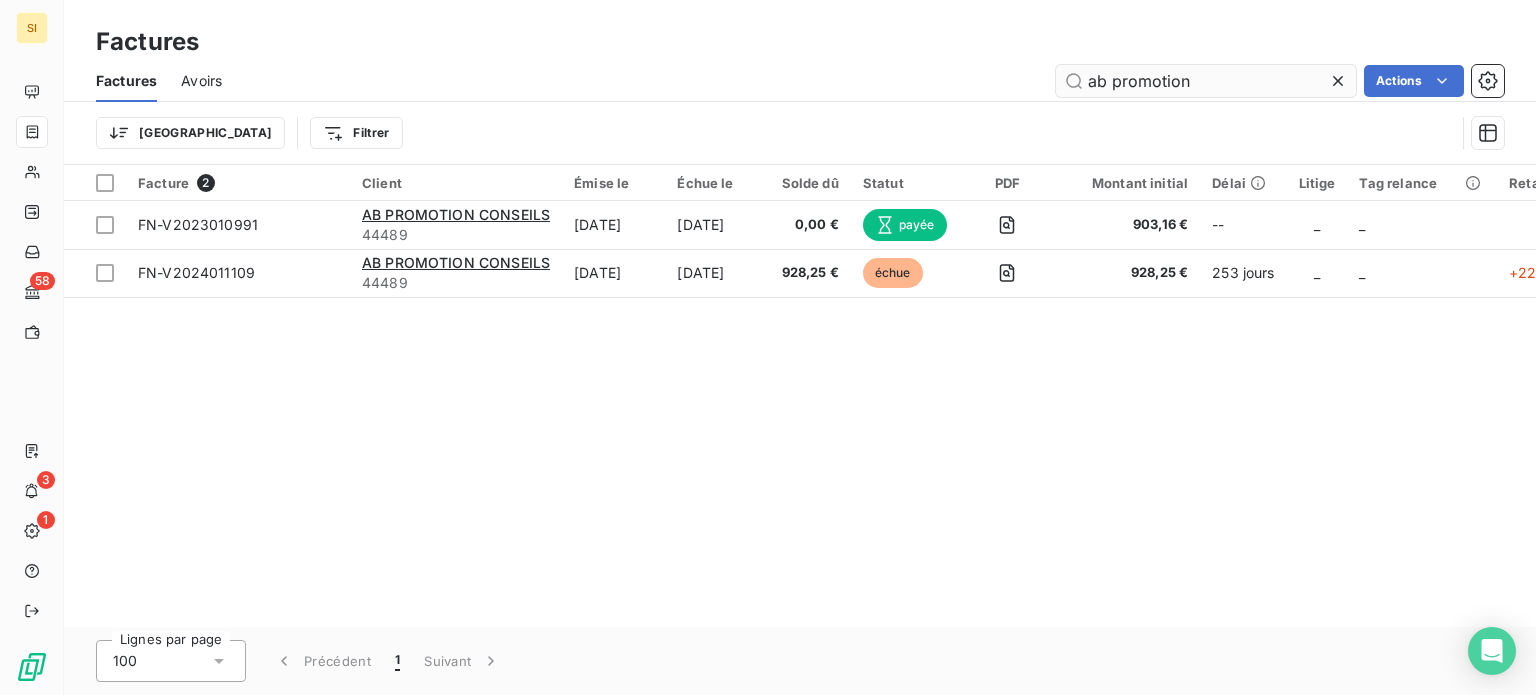 type on "ab promotion" 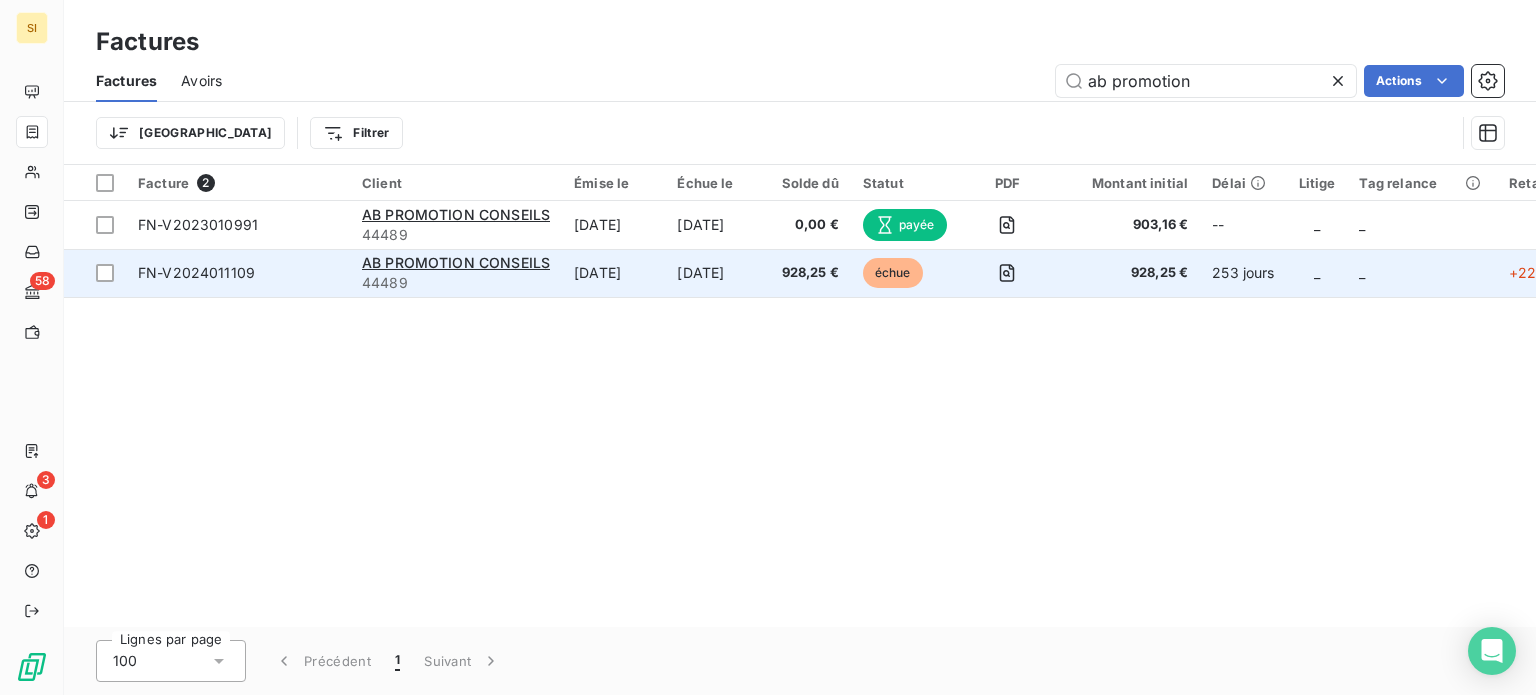 click on "[DATE]" at bounding box center (717, 273) 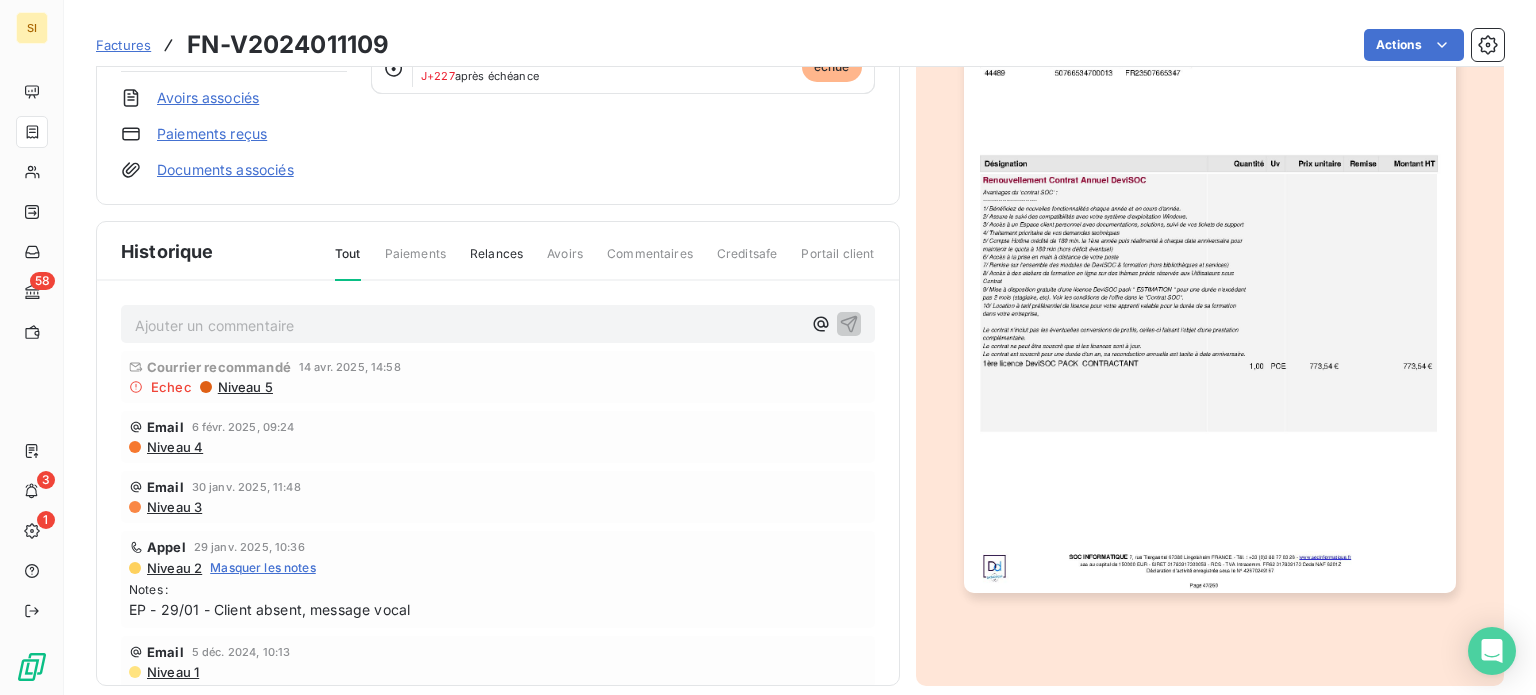 scroll, scrollTop: 294, scrollLeft: 0, axis: vertical 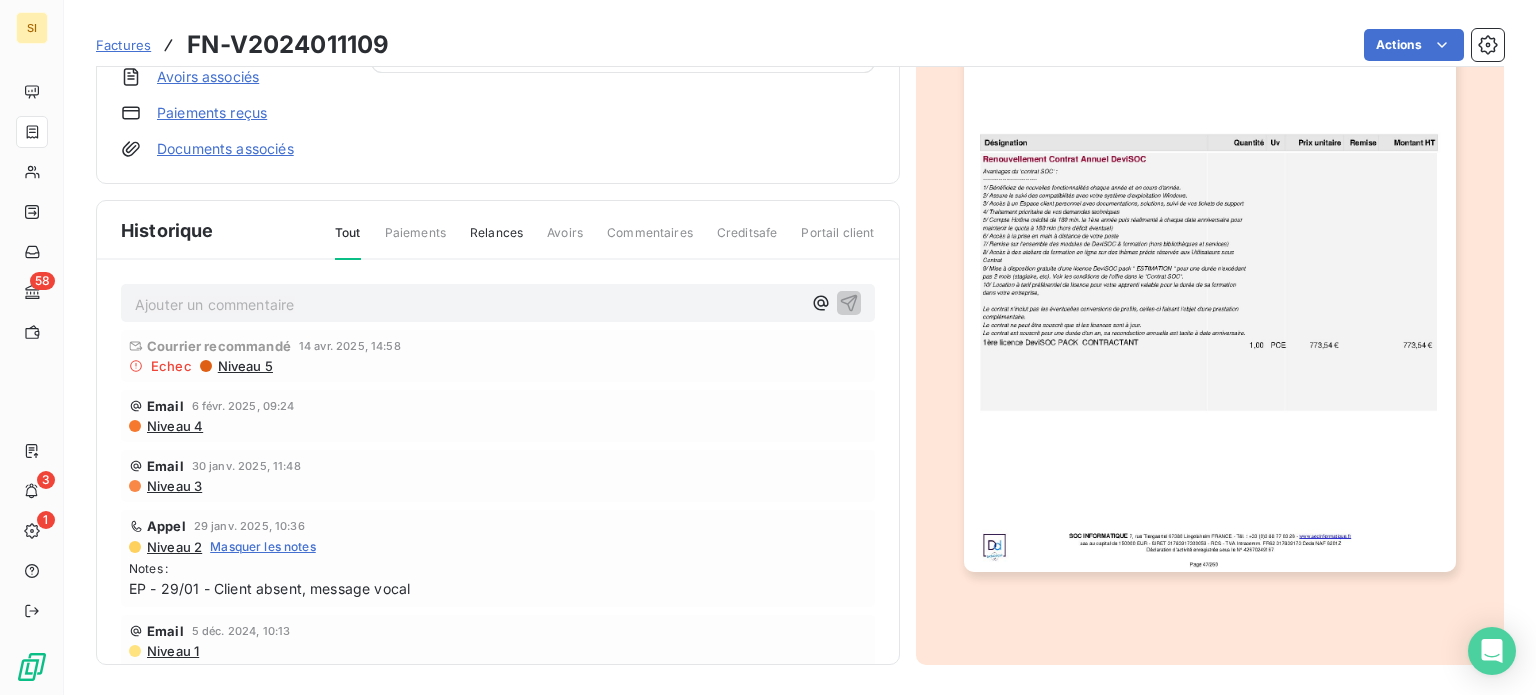 click on "Echec Niveau 5" at bounding box center (498, 366) 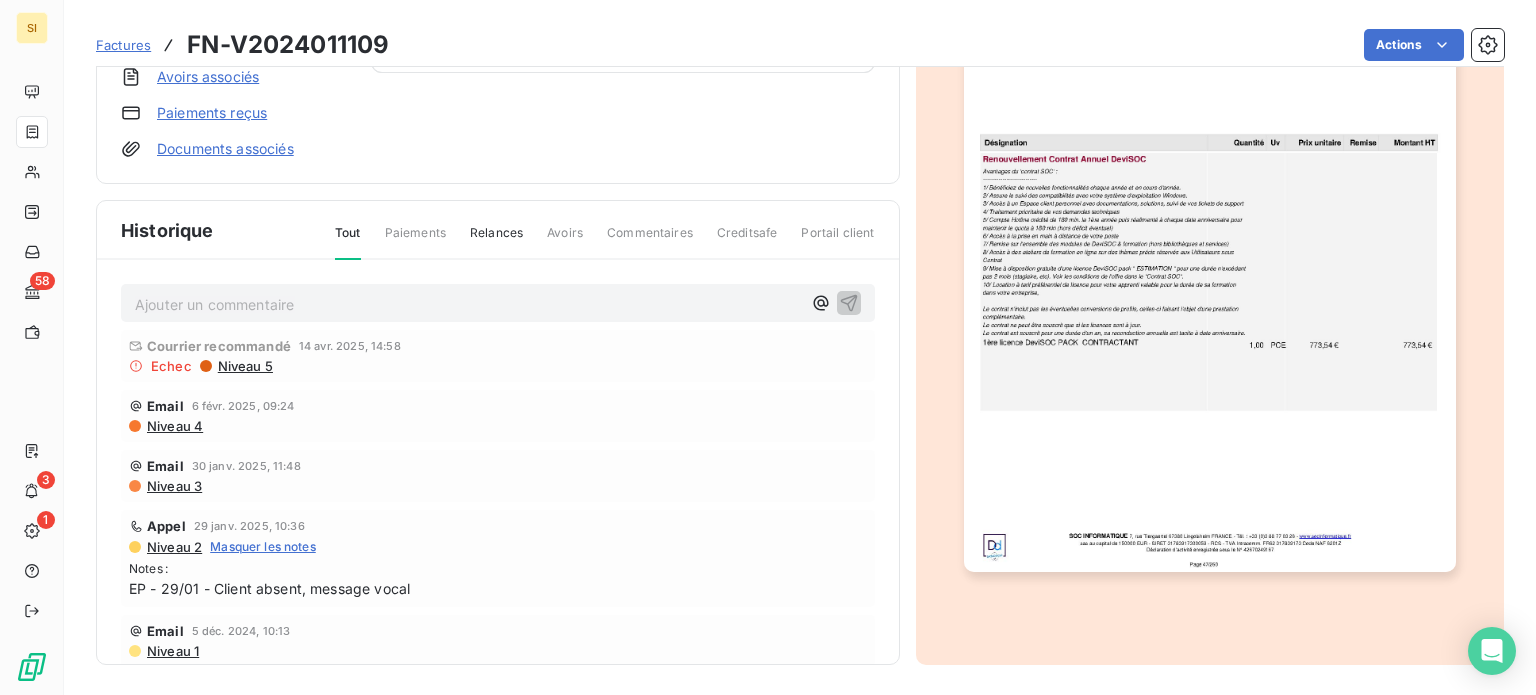 click 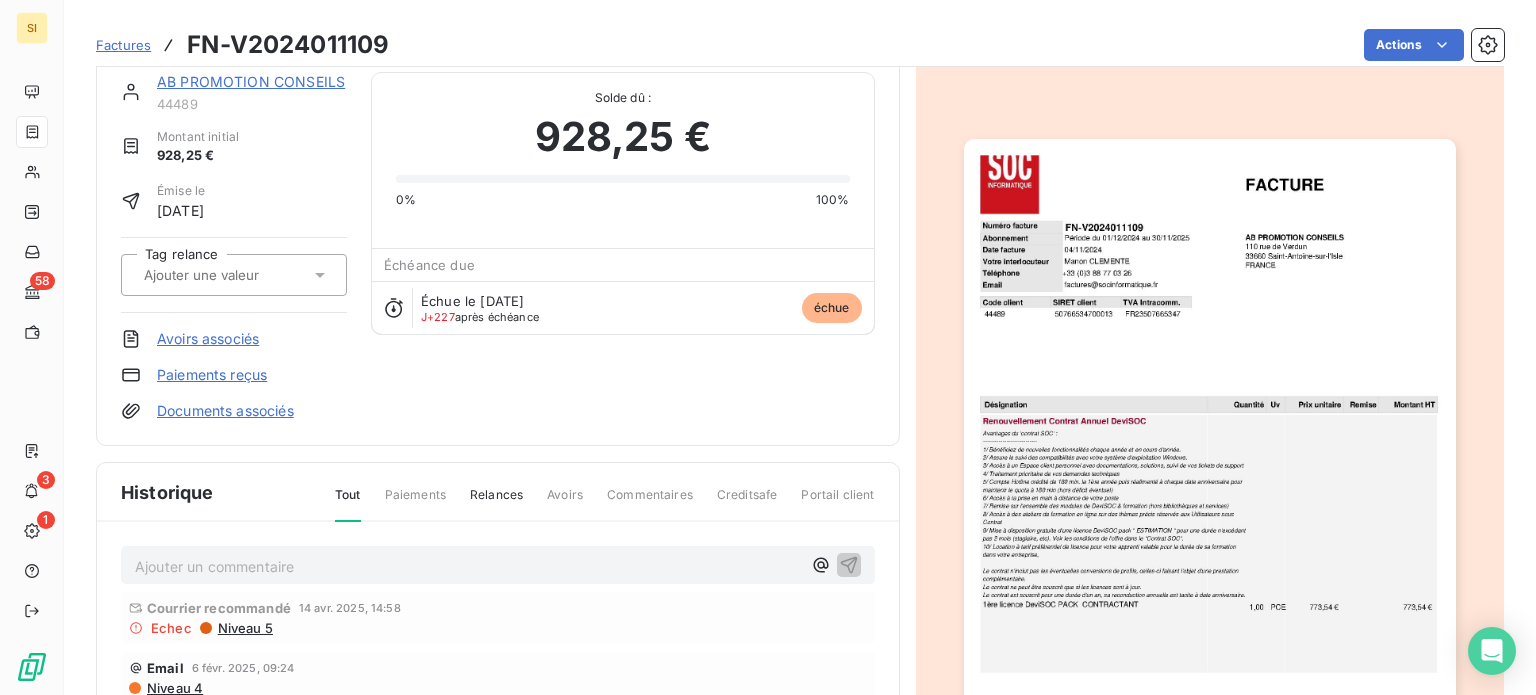 scroll, scrollTop: 0, scrollLeft: 0, axis: both 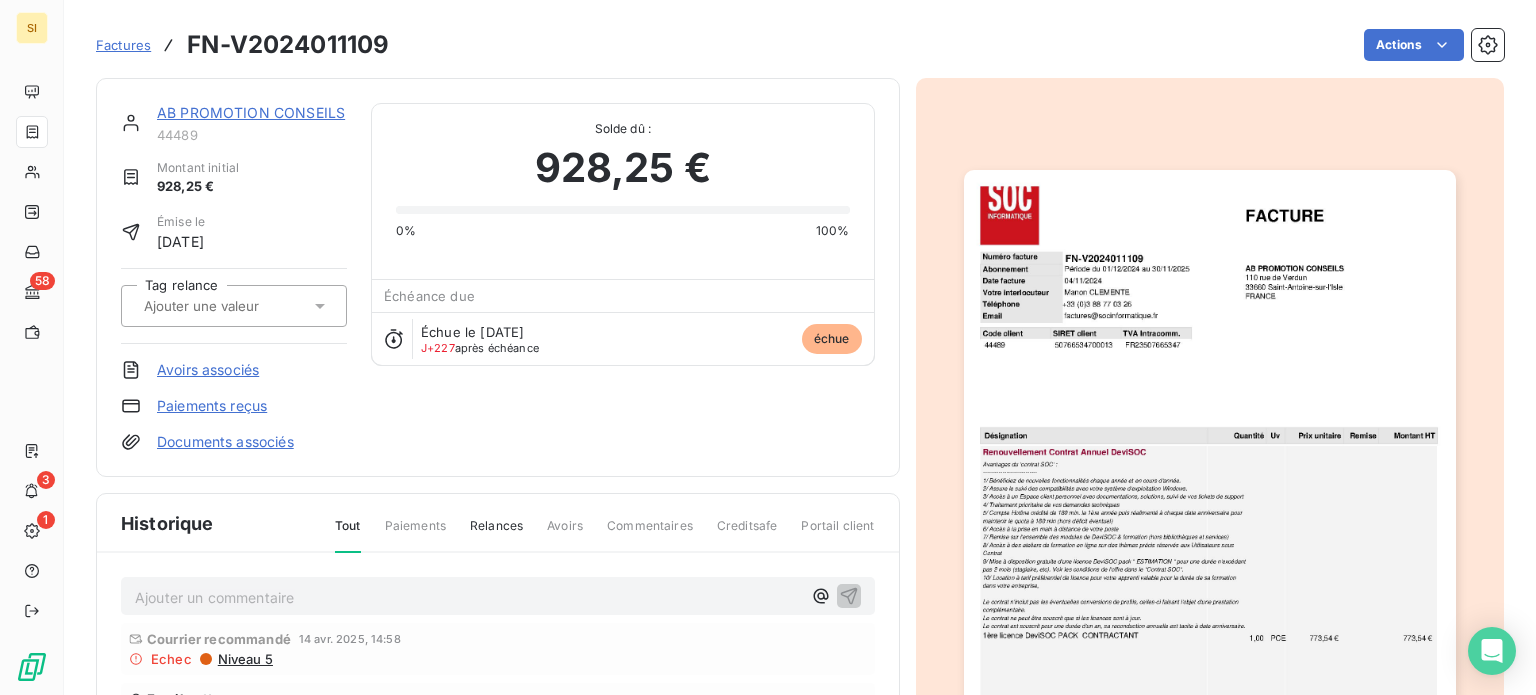 click on "AB PROMOTION CONSEILS" at bounding box center (251, 112) 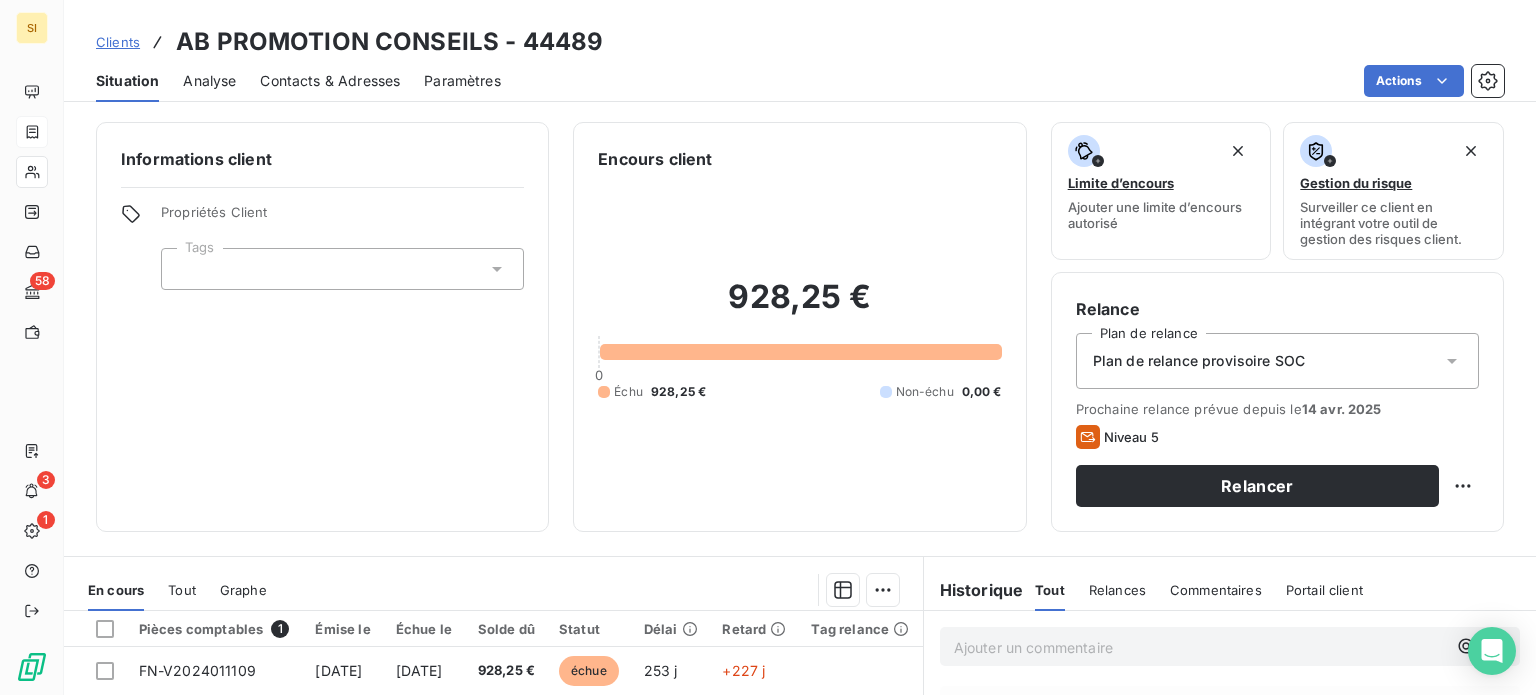 click on "Informations client Propriétés Client Tags Encours client   928,25 € 0 Échu 928,25 € Non-échu 0,00 €     Limite d’encours Ajouter une limite d’encours autorisé Gestion du risque Surveiller ce client en intégrant votre outil de gestion des risques client. Relance Plan de relance Plan de relance provisoire SOC Prochaine relance prévue depuis le  14 avr. 2025 Niveau 5 Relancer En cours Tout Graphe Pièces comptables 1 Émise le Échue le Solde dû Statut Délai   Retard   Tag relance   FN-V2024011109 [DATE] [DATE] 928,25 € échue 253 j +227 j Lignes par page 25 Précédent 1 Suivant Historique Tout Relances Commentaires Portail client Tout Relances Commentaires Portail client Ajouter un commentaire ﻿ Courrier recommandé 14 avr. 2025, 14:58 Echec Niveau 5 Email 6 févr. 2025, 09:24 Niveau 4 Email 30 janv. 2025, 11:48 Niveau 3 [PERSON_NAME] 29 janv. 2025, 10:36 Niveau 2 Masquer les notes Notes prises par  Service FACTURATION  : EP - 29/01 - Client absent, message vocal Email Niveau 1" at bounding box center (800, 402) 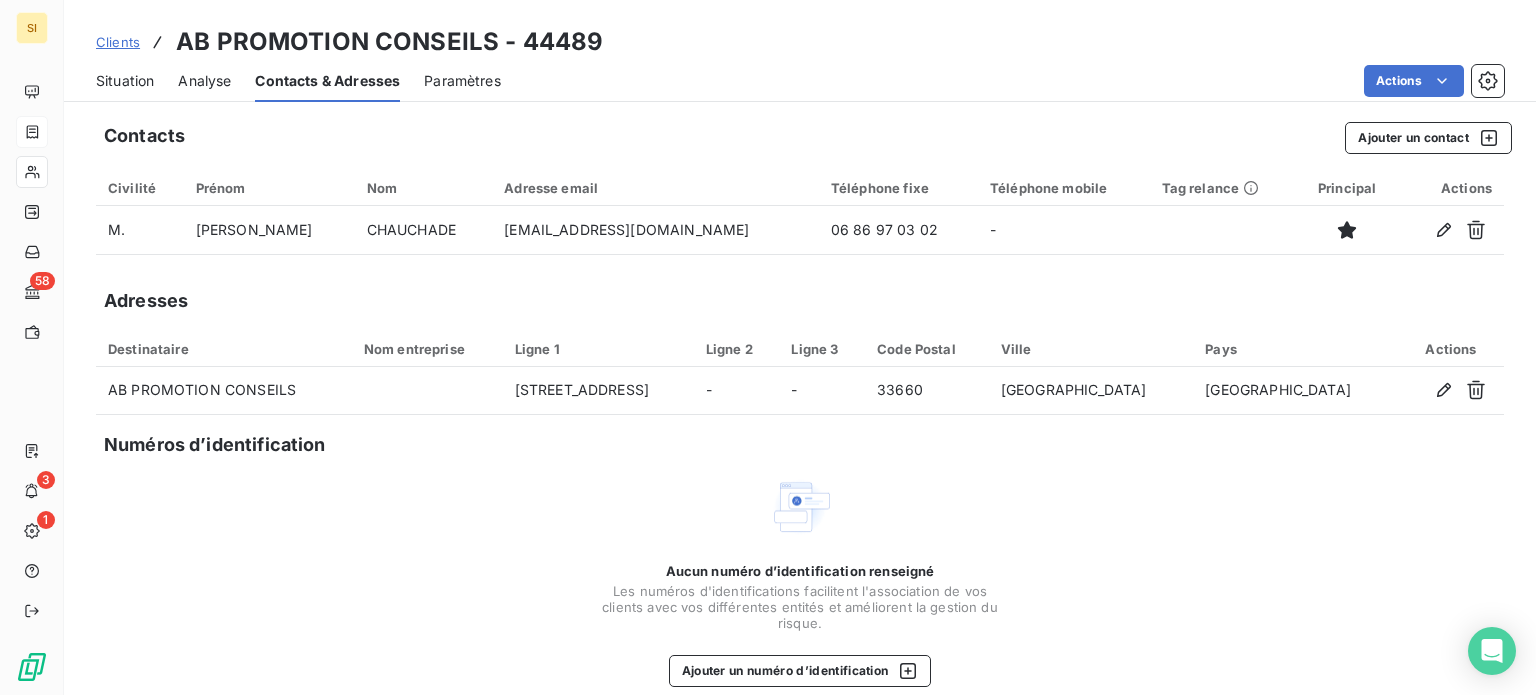 click on "Situation Analyse Contacts & Adresses Paramètres Actions" at bounding box center (800, 81) 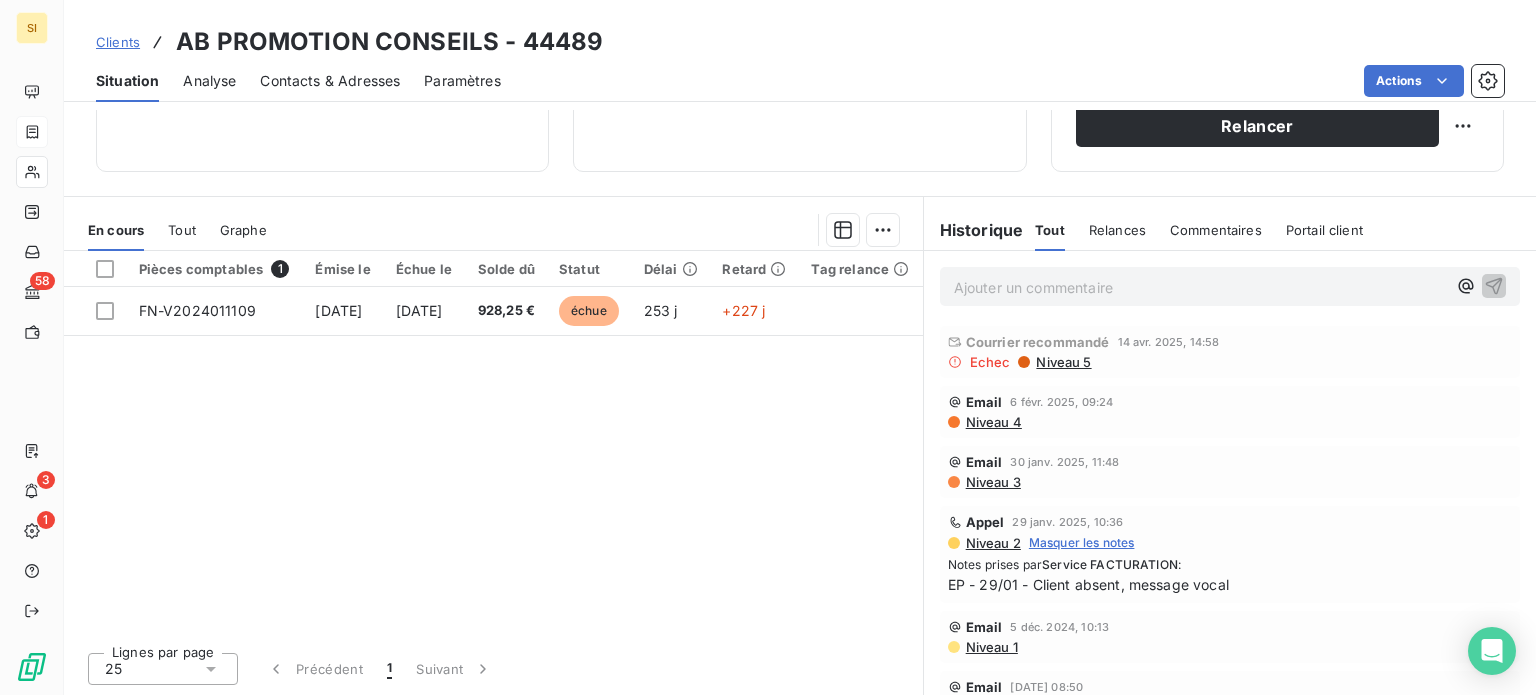 scroll, scrollTop: 359, scrollLeft: 0, axis: vertical 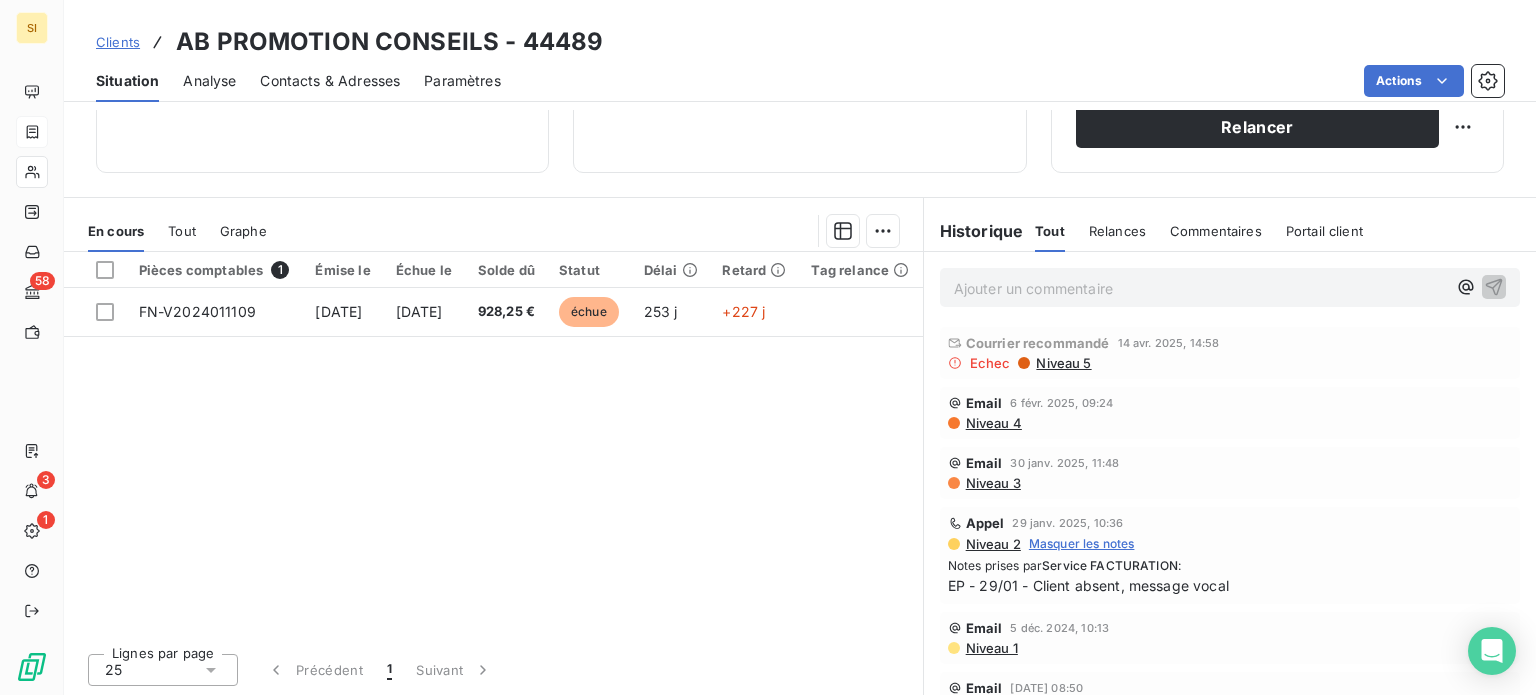 click on "Echec" at bounding box center [990, 363] 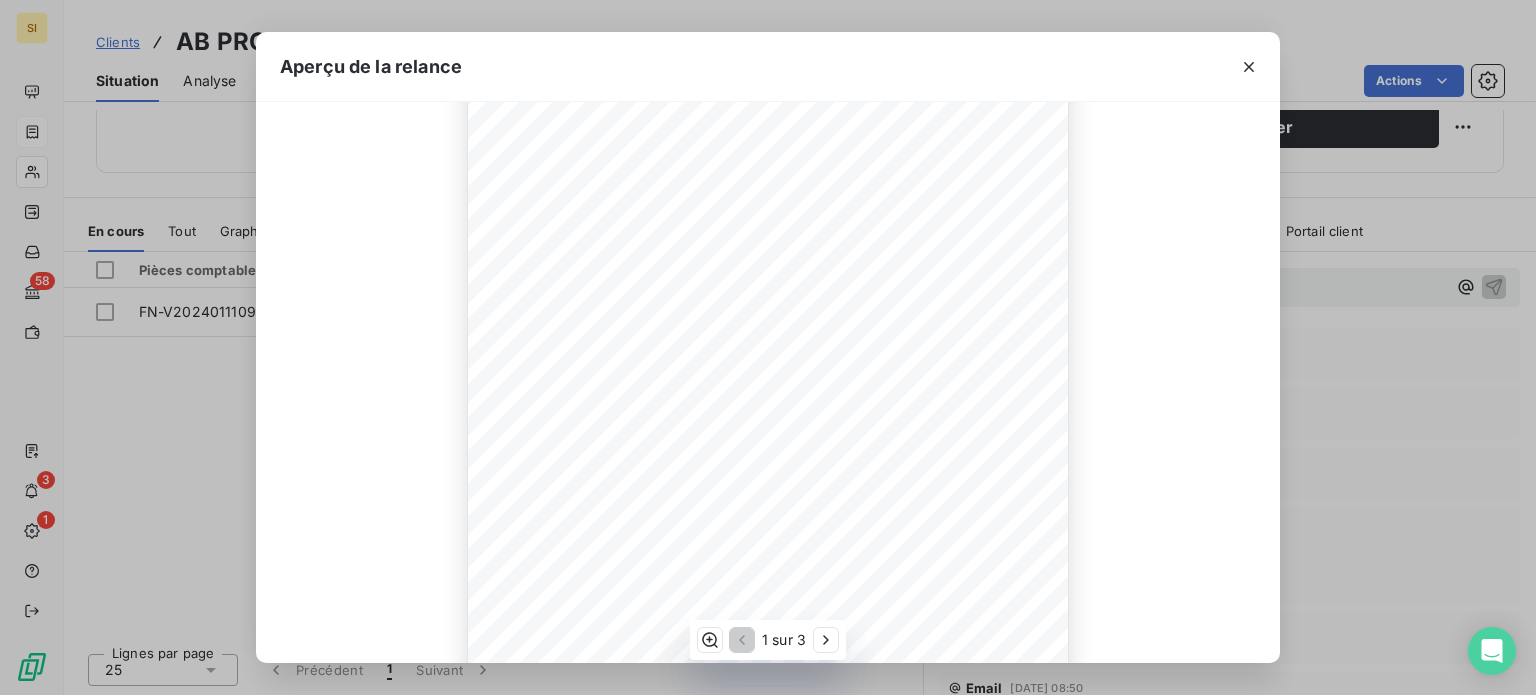 scroll, scrollTop: 0, scrollLeft: 0, axis: both 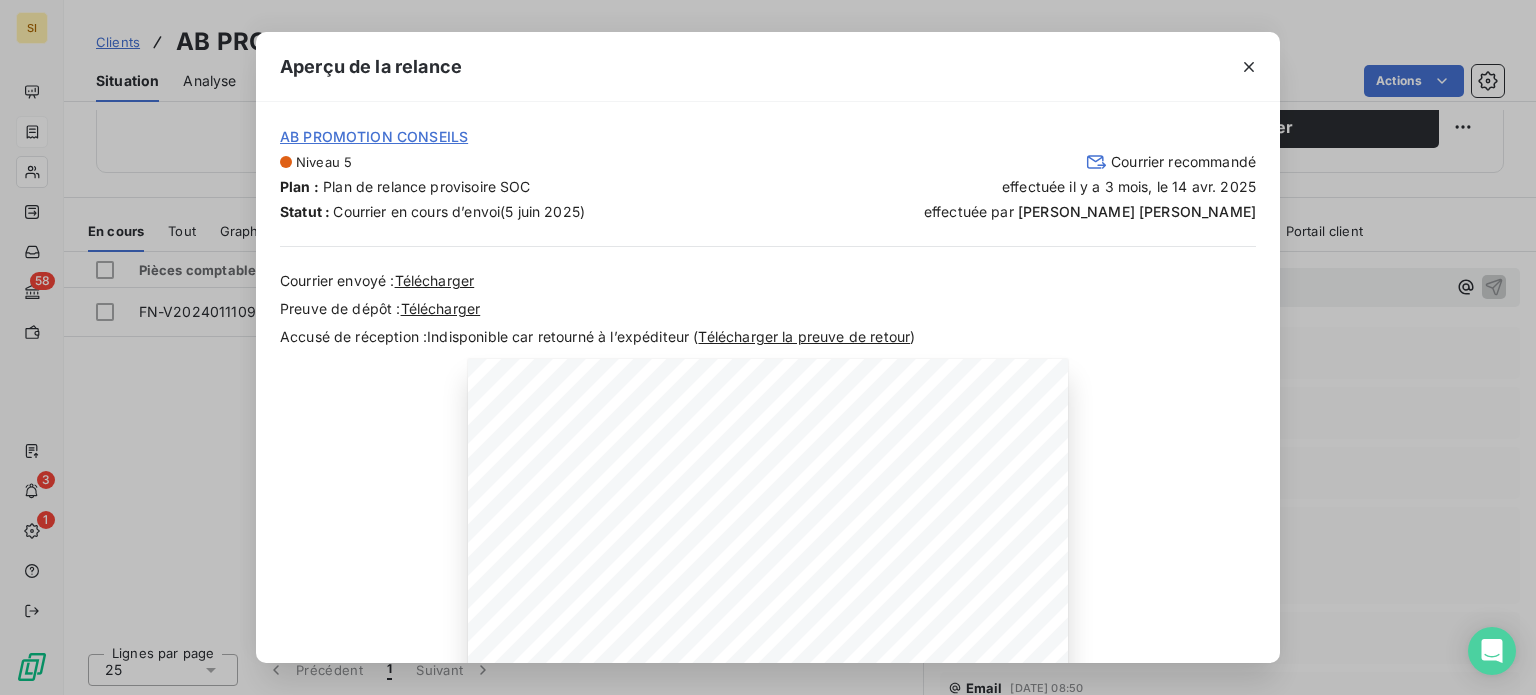 click on "Télécharger la preuve de retour" at bounding box center [804, 336] 